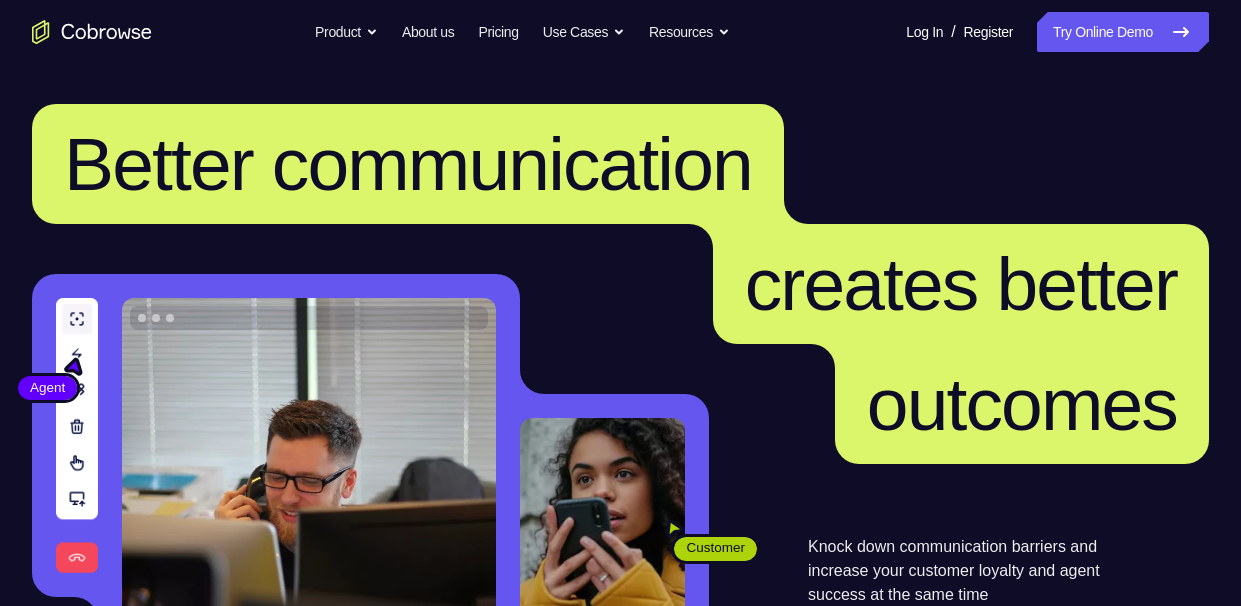 scroll, scrollTop: 0, scrollLeft: 0, axis: both 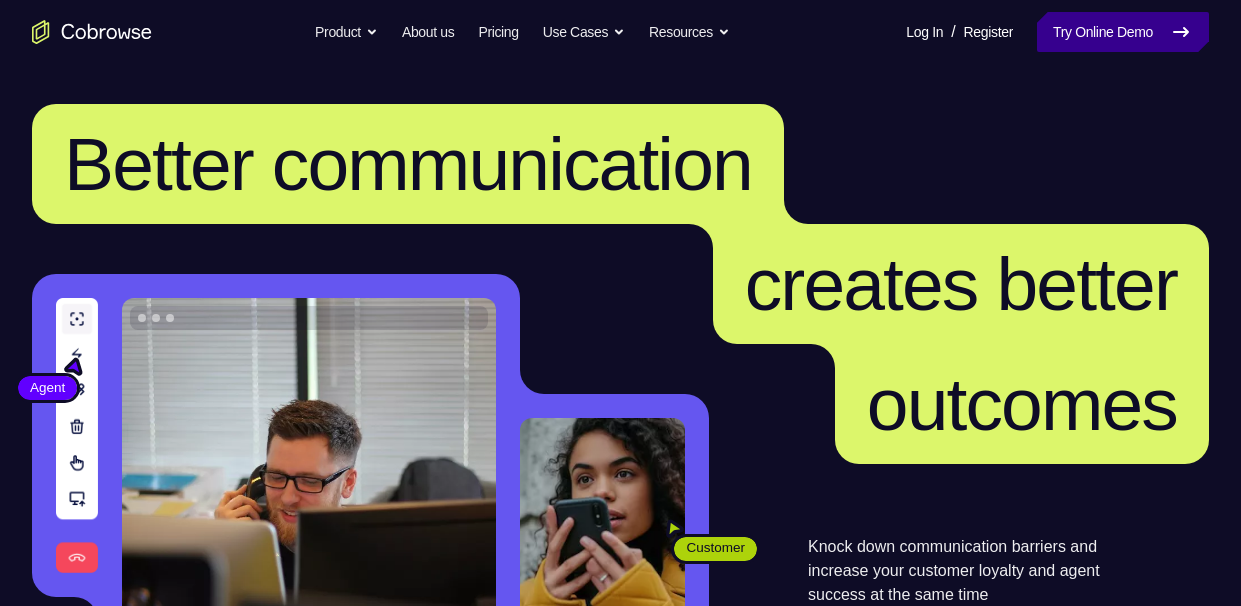 click on "Try Online Demo" at bounding box center [1123, 32] 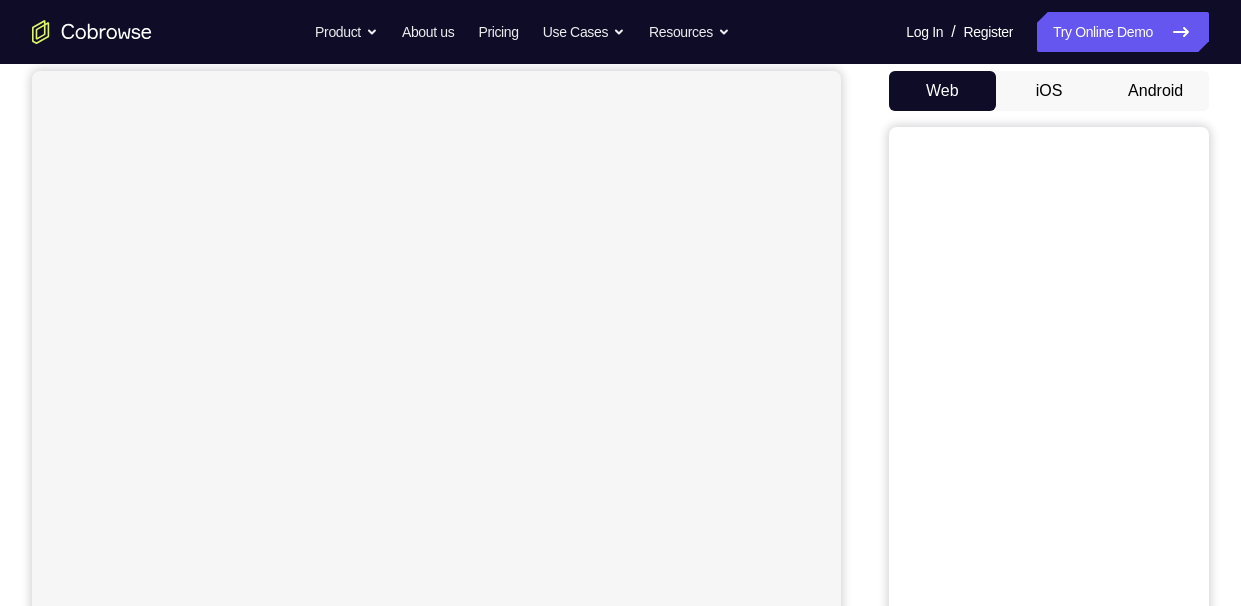 scroll, scrollTop: 189, scrollLeft: 0, axis: vertical 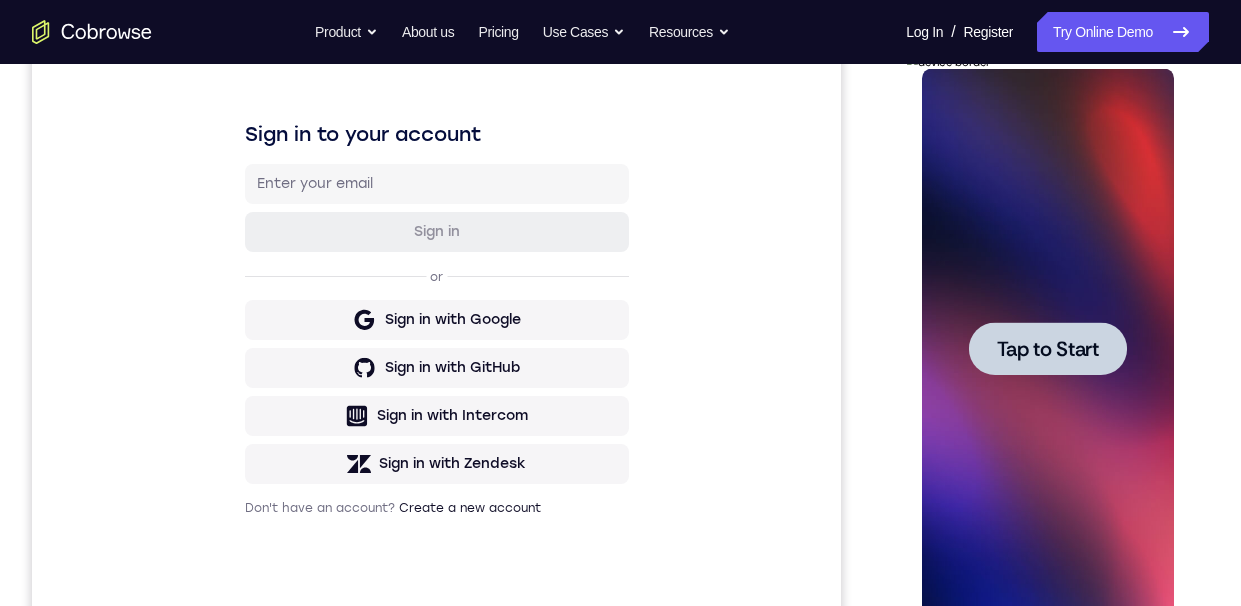 click at bounding box center [1047, 348] 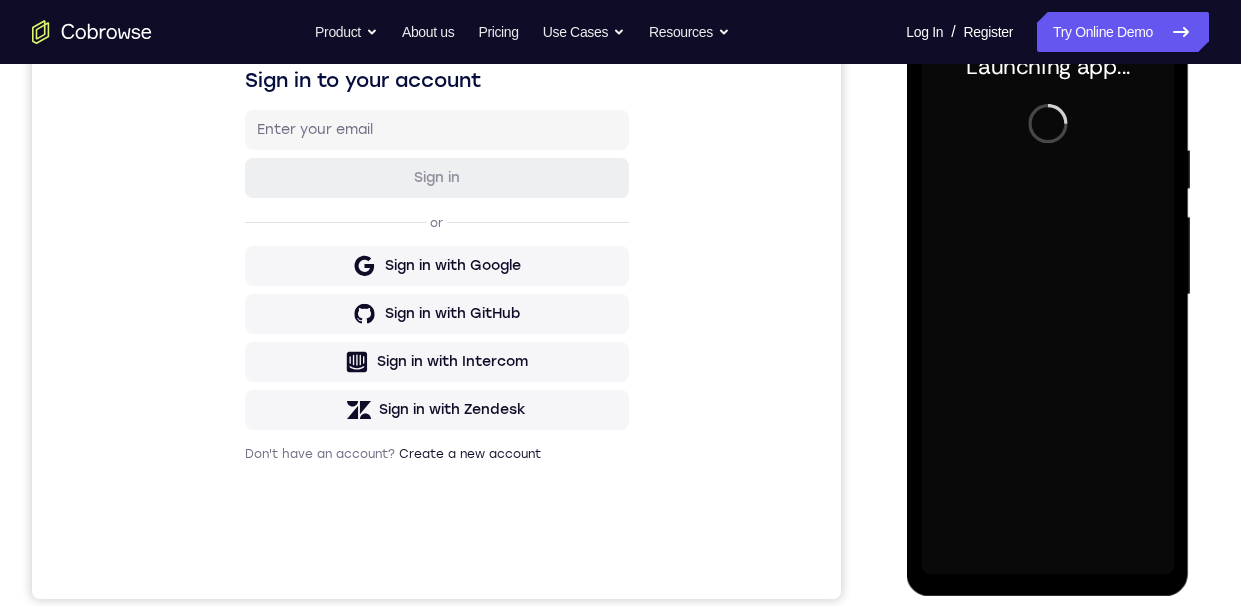 scroll, scrollTop: 329, scrollLeft: 0, axis: vertical 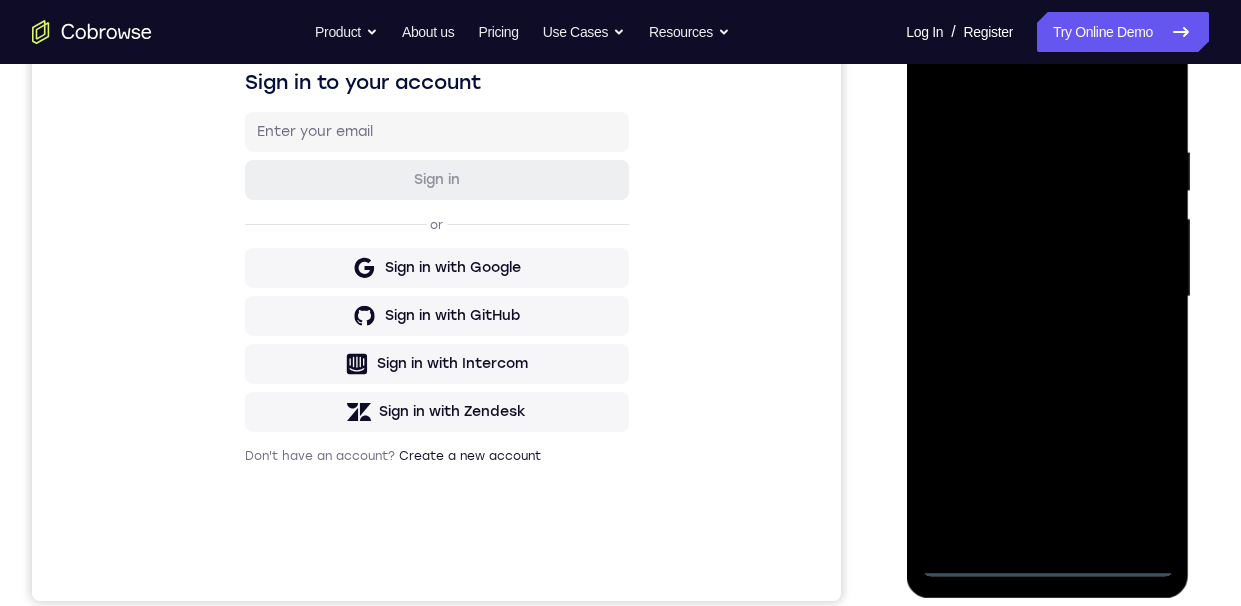 click at bounding box center (1047, 297) 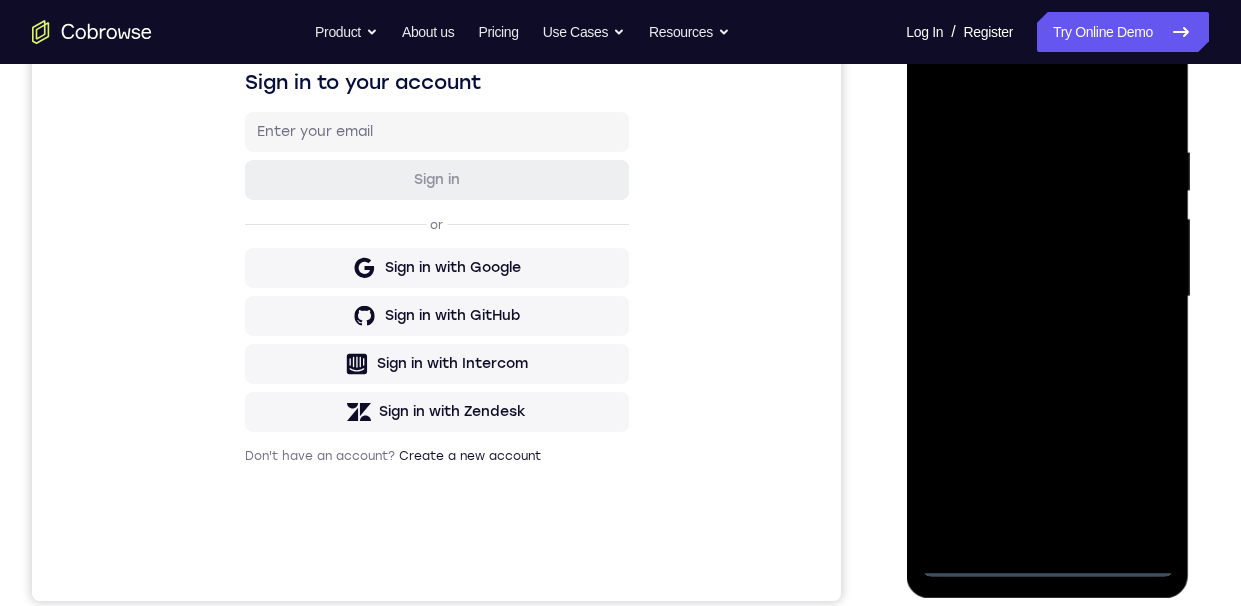 click at bounding box center (1047, 297) 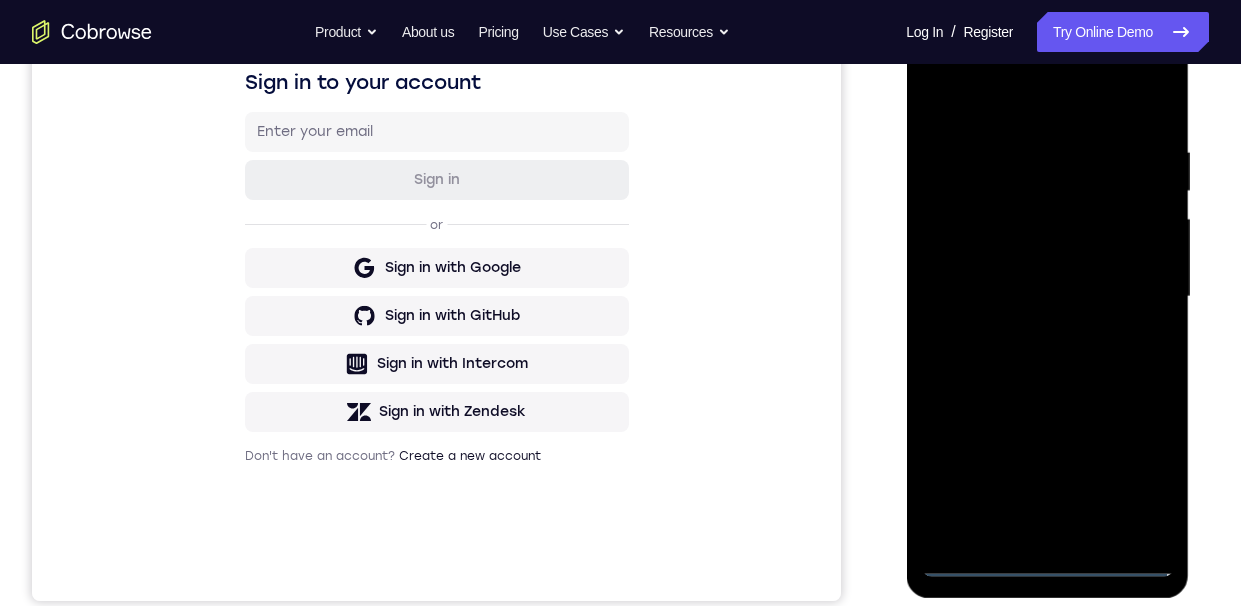 click on "Go back         Powerful,  Flexible  and  Trustworthy.   Avoid all extra friction for both Agents and Customers.        Product Overview                          Feature Spotlights          Mobile Co-browse                     Private by Default                     Universal Co-browsing                     Self-Hosted Deployments                     Explore All                        Integrations        Salesforce                   Talkdesk                   Zendesk                   Intercom                     Explore All                       Product                  About us       Pricing                   Go back         Solutions          Remote Support                     Remote Sales                     CX Platforms / CCaaS                          Industries          Telecom                     Financial Services                     Healthcare                     Human Resources                     Retail                     Insurance" at bounding box center [620, 32] 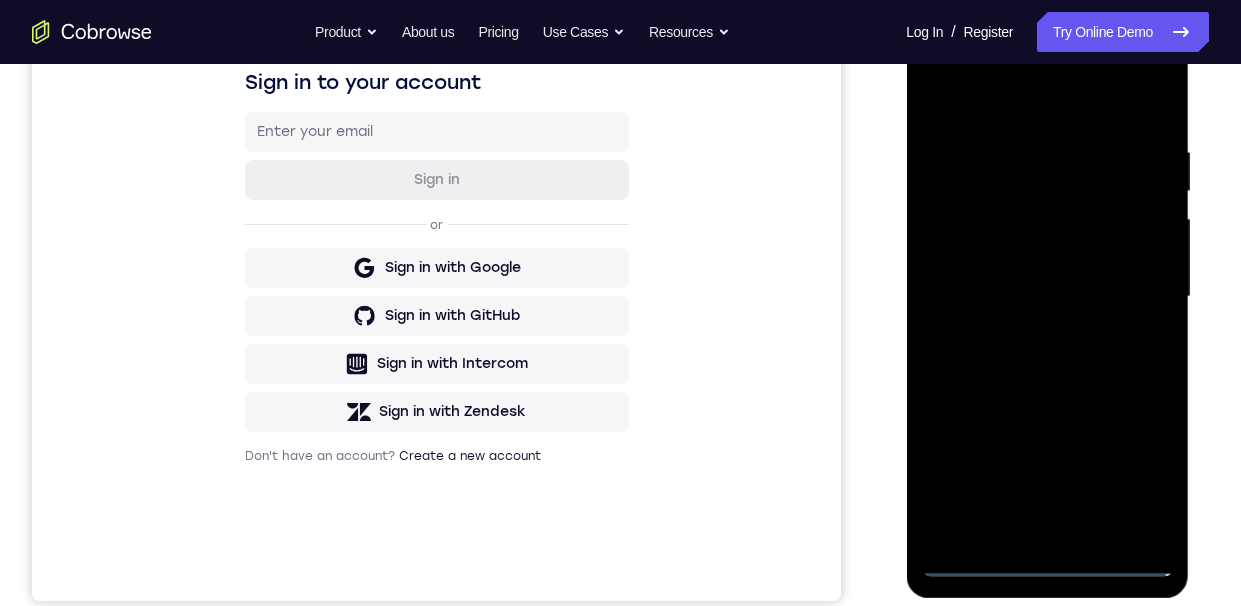 click at bounding box center (1047, 297) 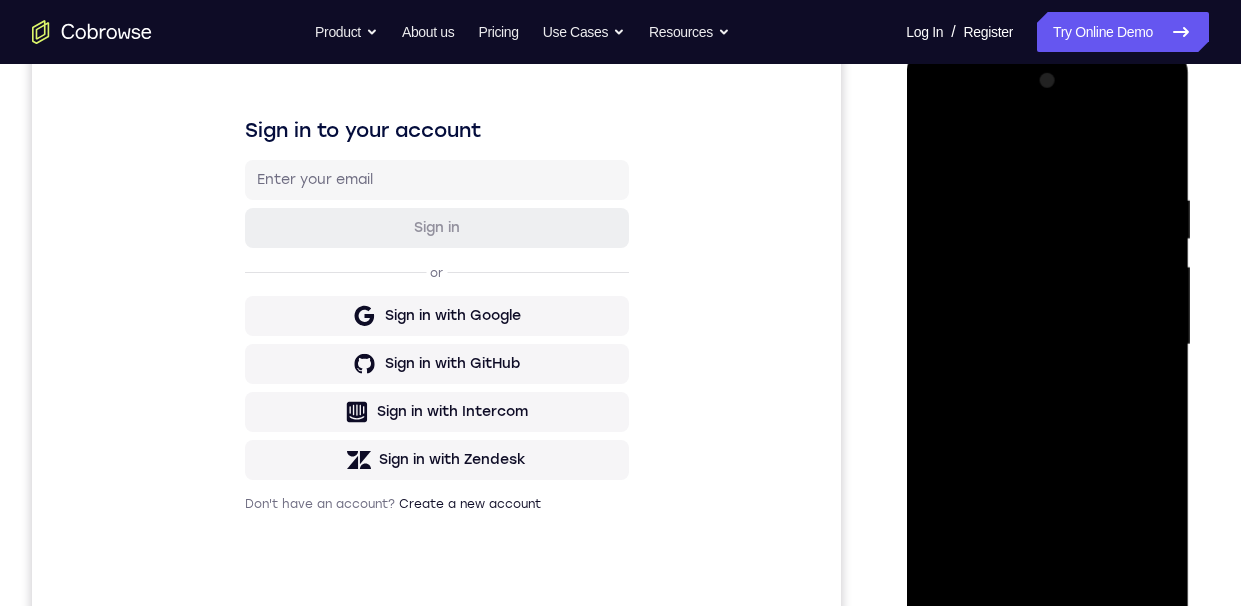 click at bounding box center [1047, 345] 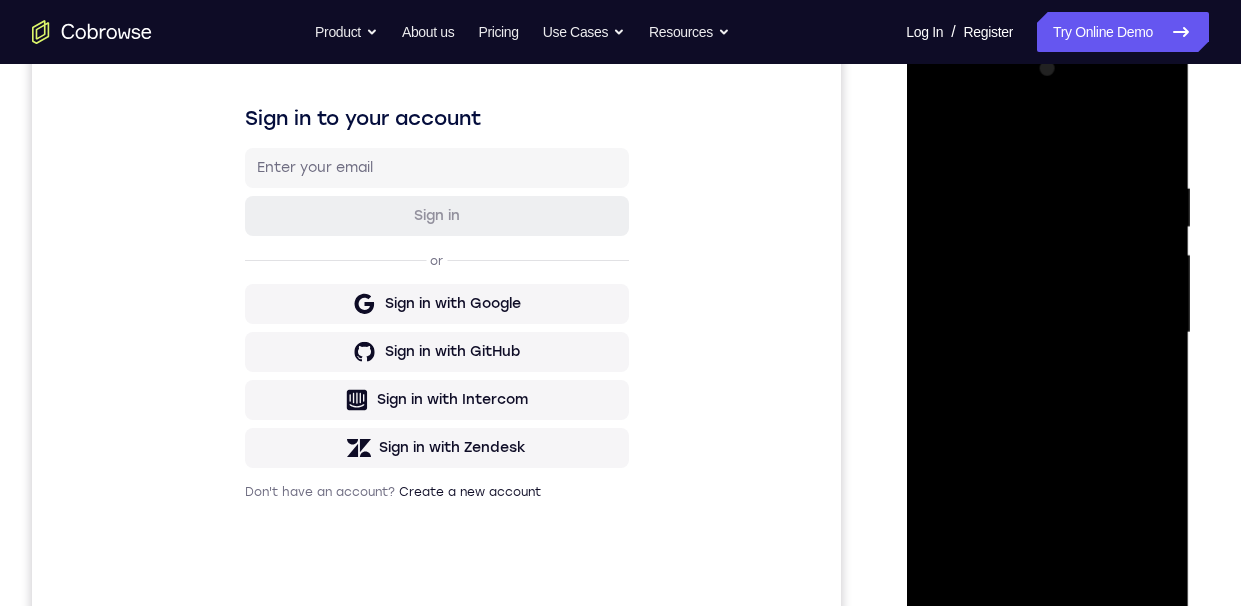 click at bounding box center [1047, 333] 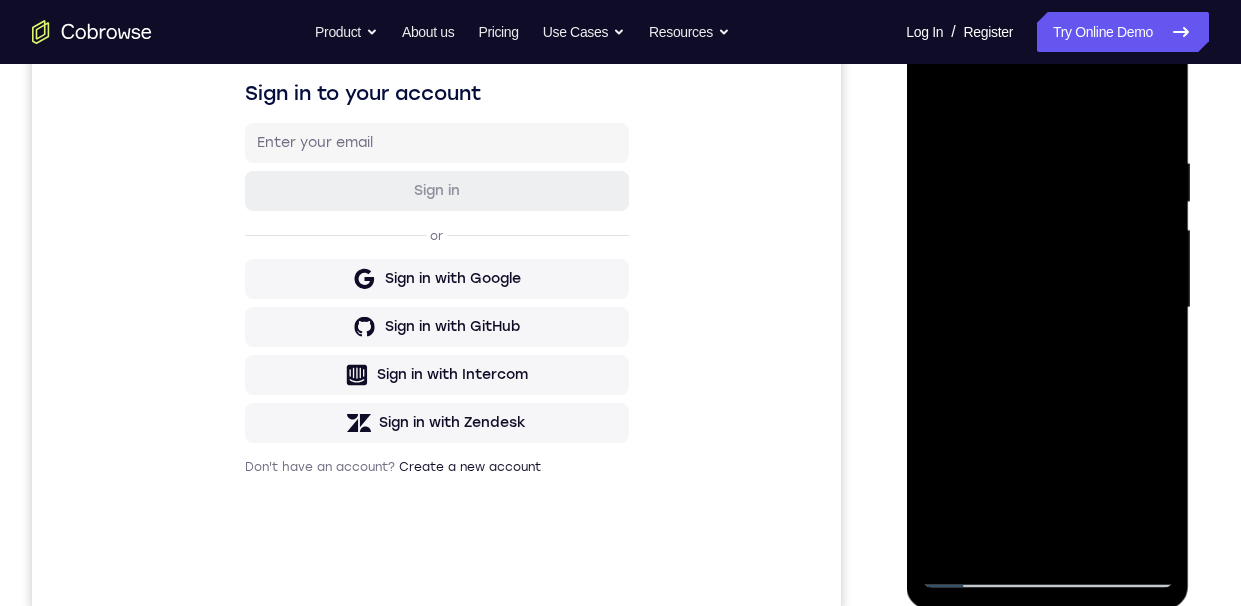 click at bounding box center [1047, 308] 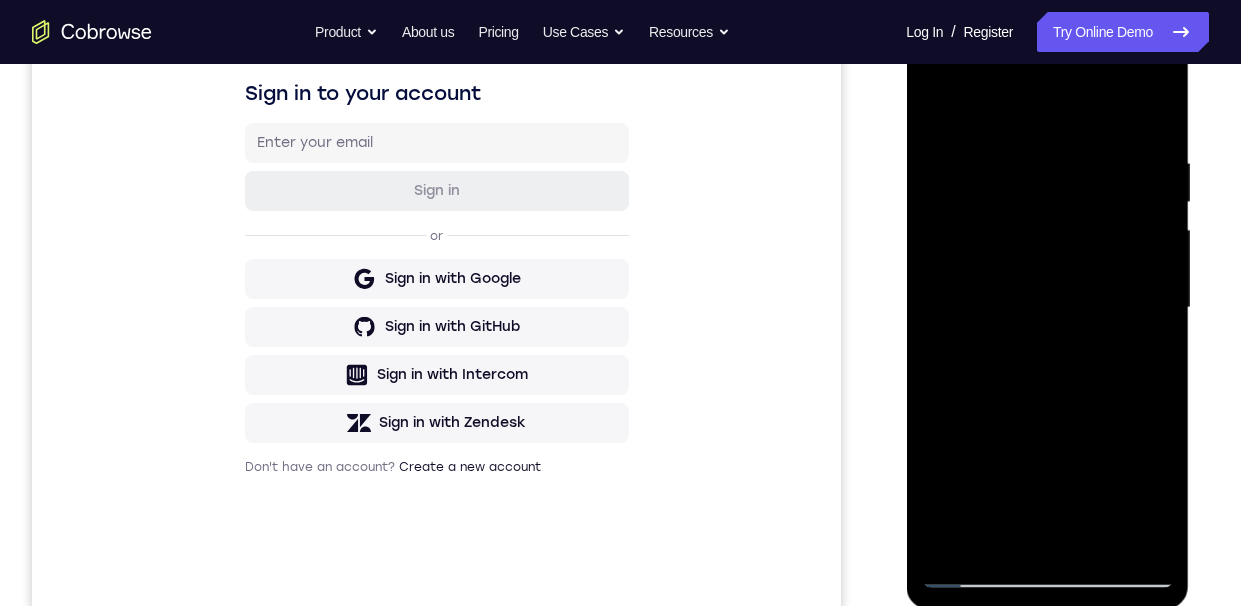 click at bounding box center [1047, 308] 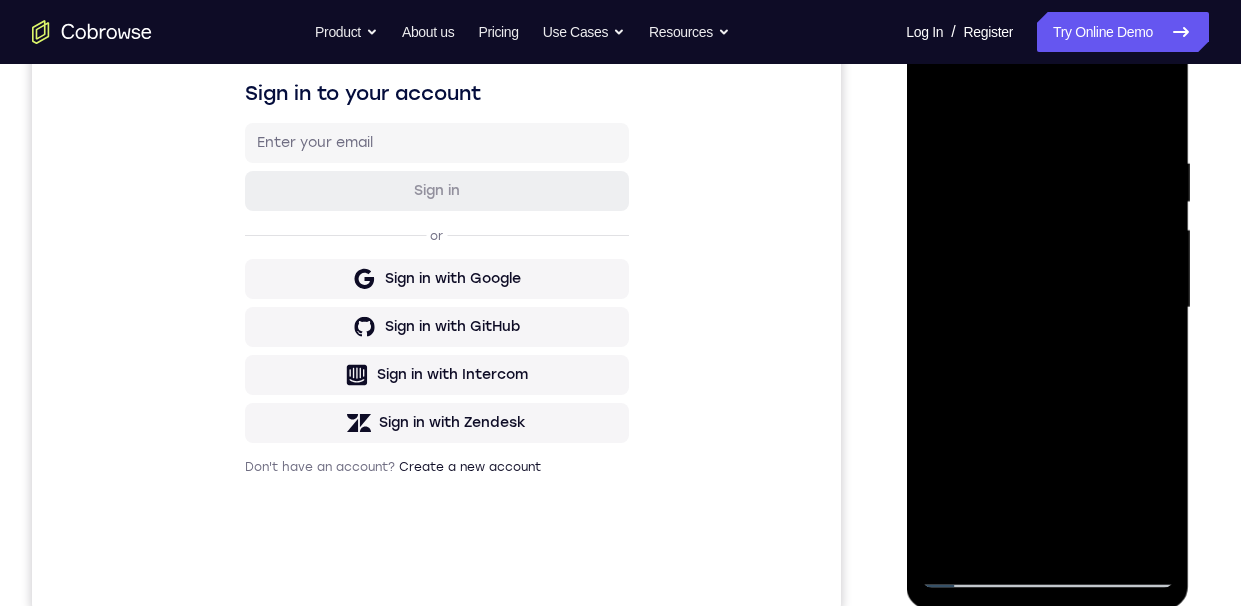 click at bounding box center [1047, 308] 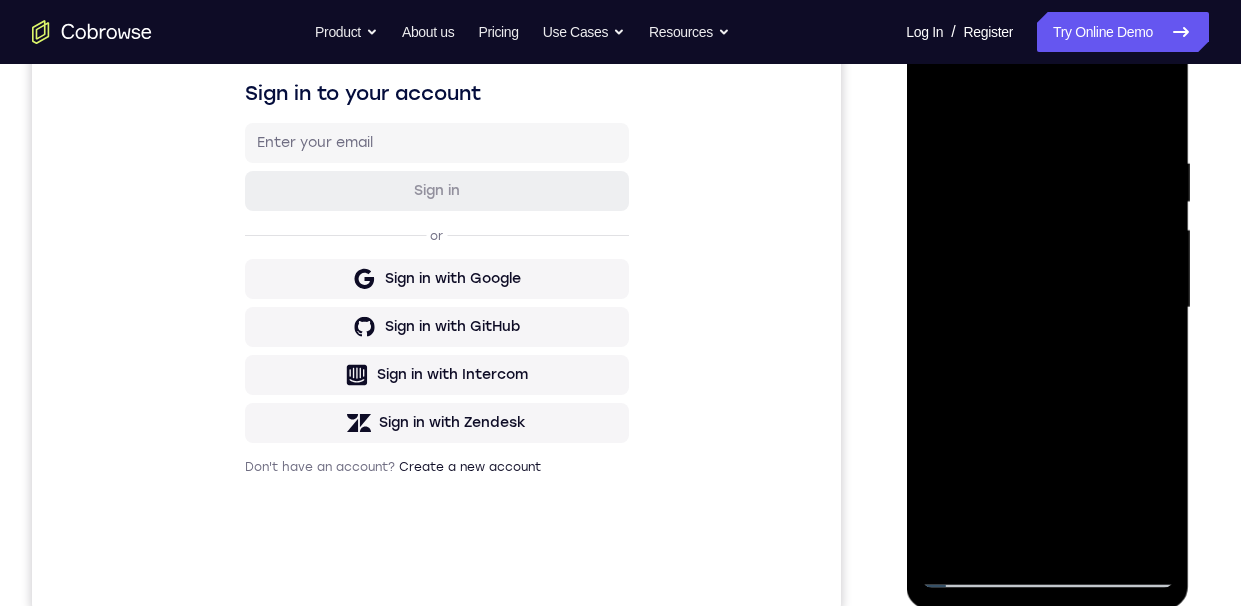 click at bounding box center (1047, 308) 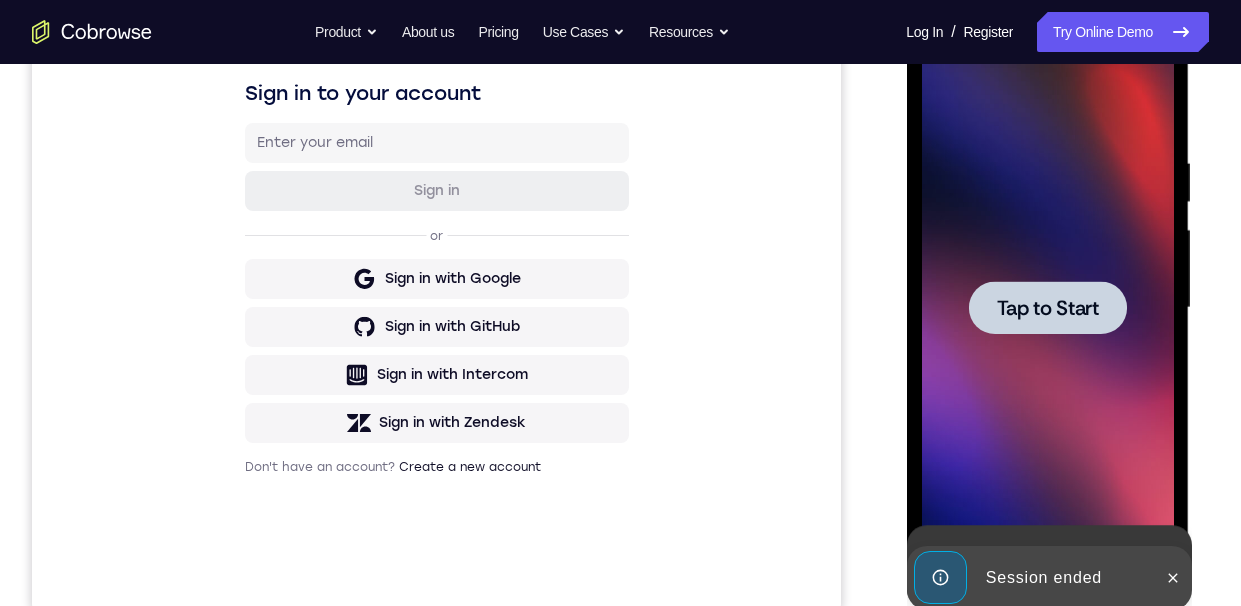 scroll, scrollTop: 0, scrollLeft: 0, axis: both 